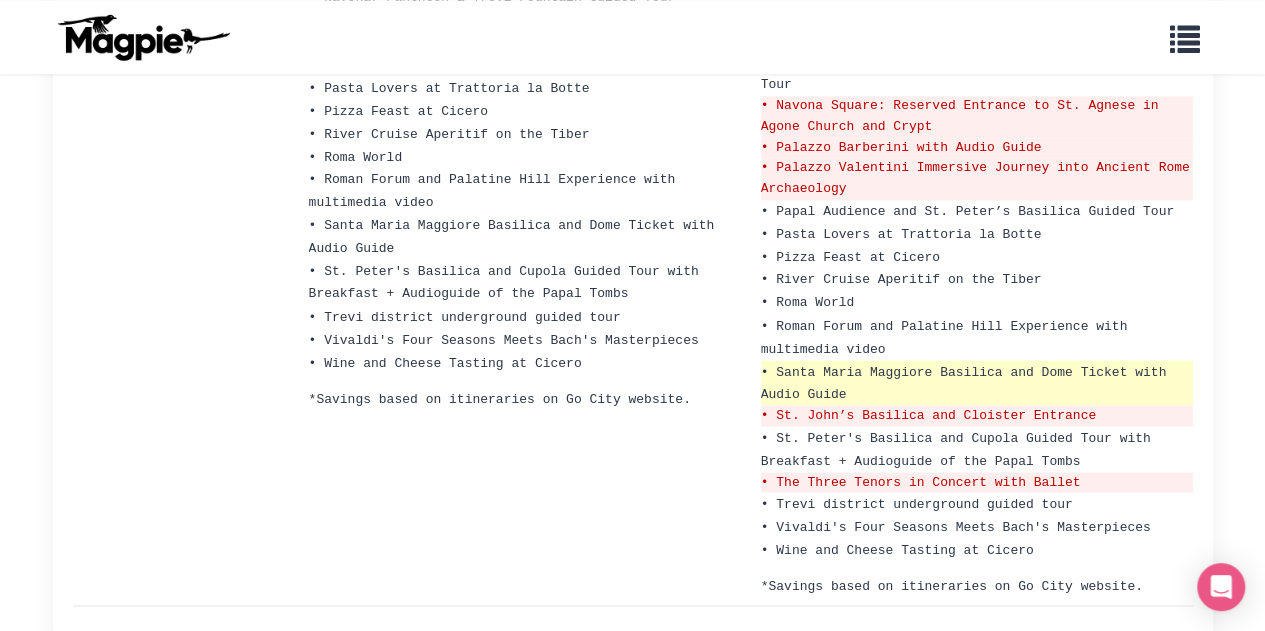 scroll, scrollTop: 1624, scrollLeft: 0, axis: vertical 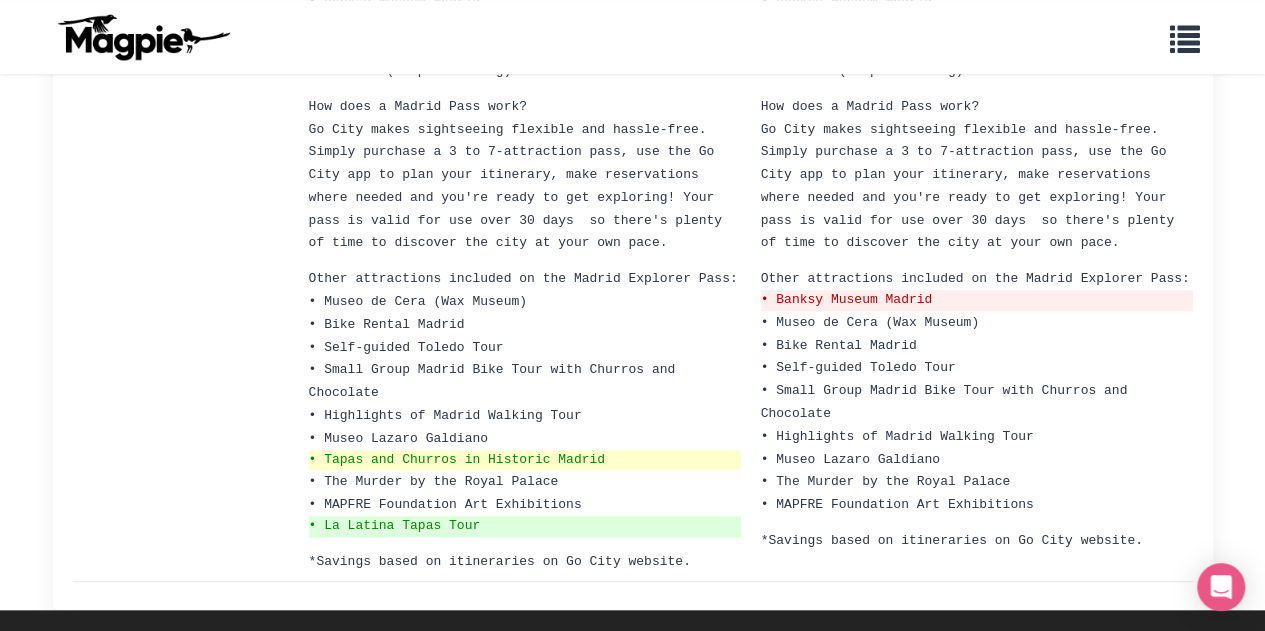 click on "• Tapas and Churros in Historic Madrid" at bounding box center (525, 460) 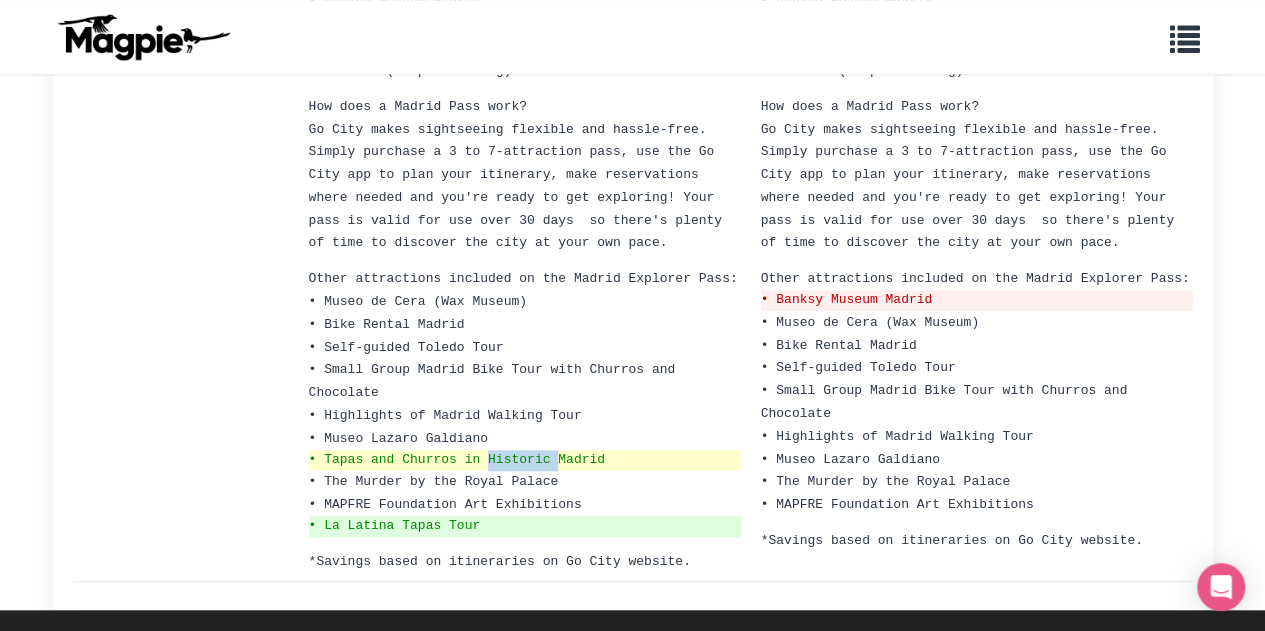 click on "• Tapas and Churros in Historic Madrid" at bounding box center [525, 460] 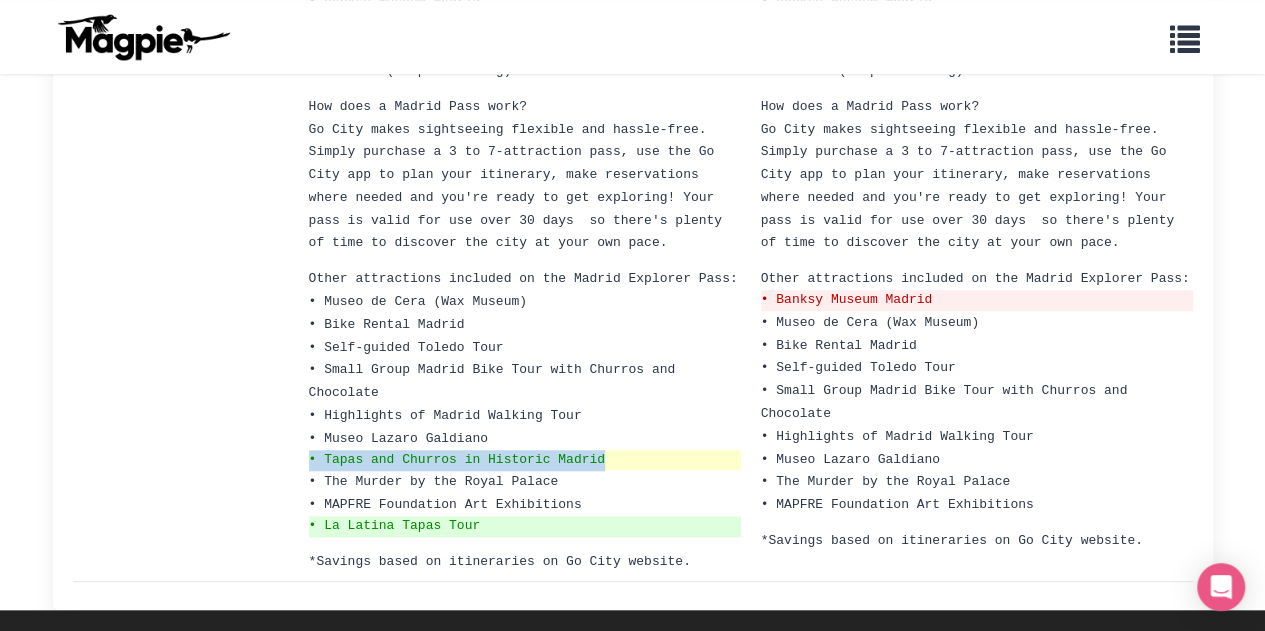 click on "• Tapas and Churros in Historic Madrid" at bounding box center [525, 460] 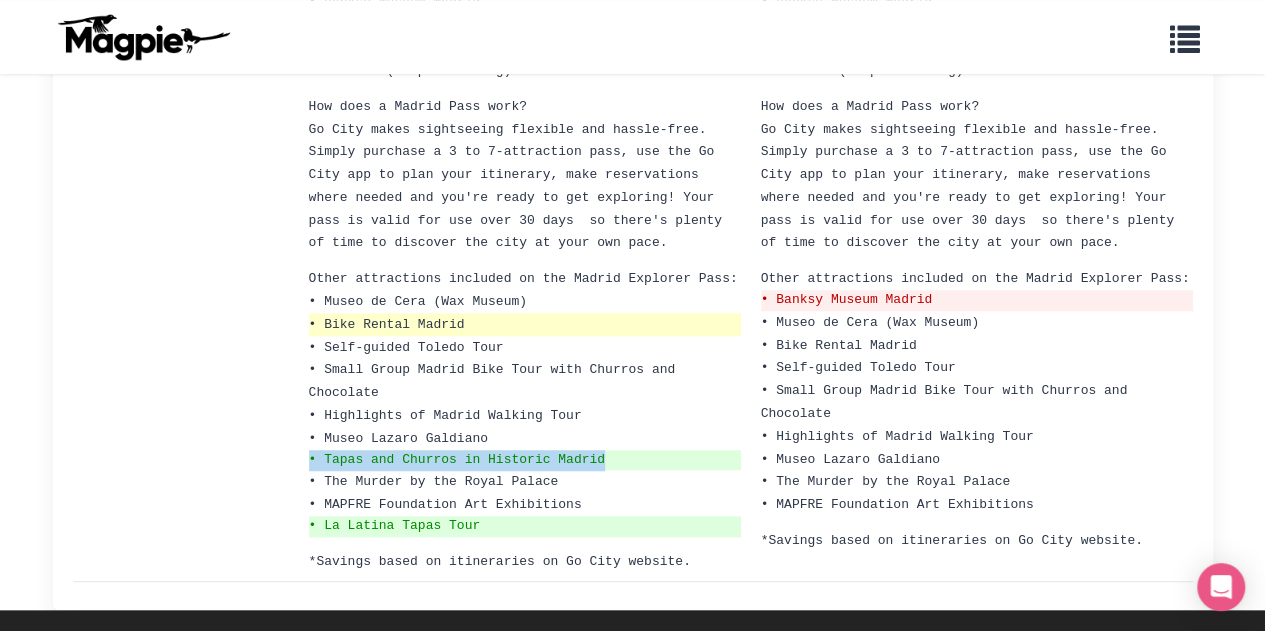 copy on "• Tapas and Churros in Historic Madrid" 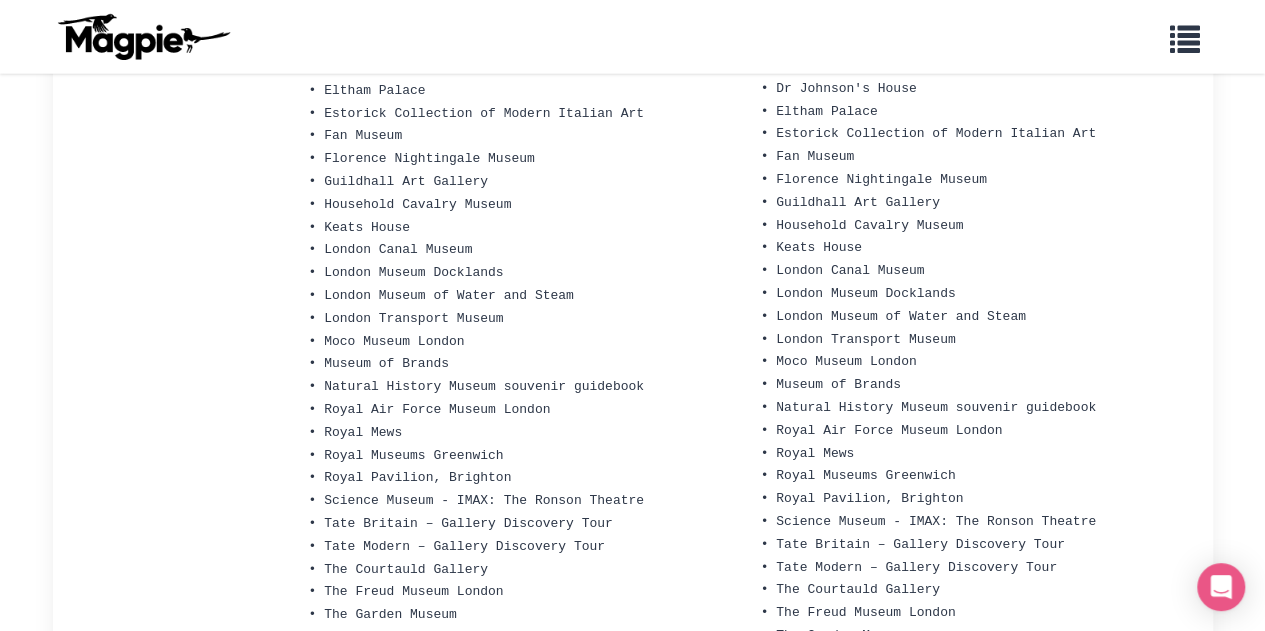scroll, scrollTop: 2867, scrollLeft: 0, axis: vertical 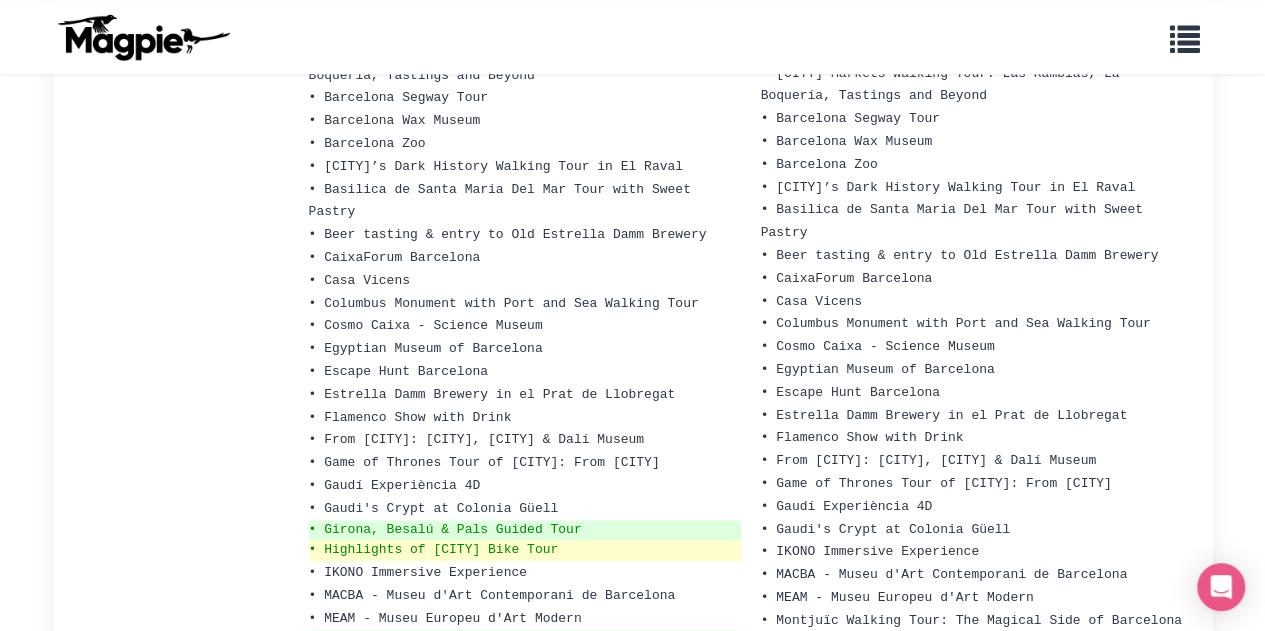 drag, startPoint x: 324, startPoint y: 491, endPoint x: 630, endPoint y: 508, distance: 306.47186 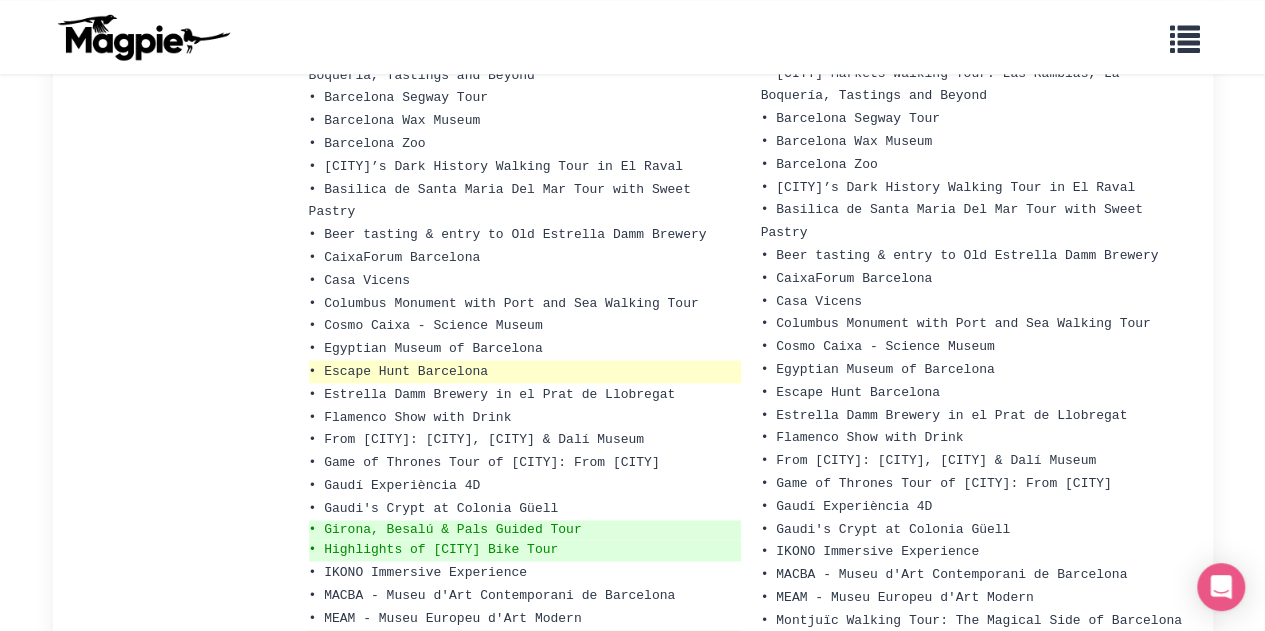 copy on "Girona, Besalú & Pals Guided Tour
• Highlights of Barcelona Bike Tour" 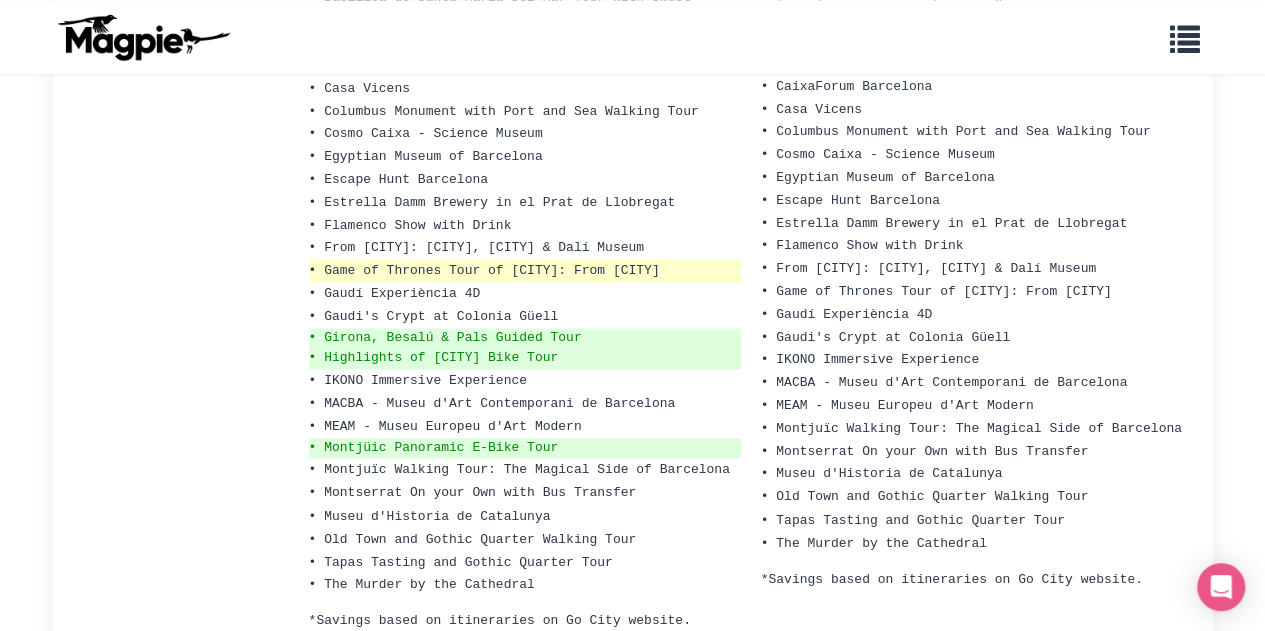 scroll, scrollTop: 1400, scrollLeft: 0, axis: vertical 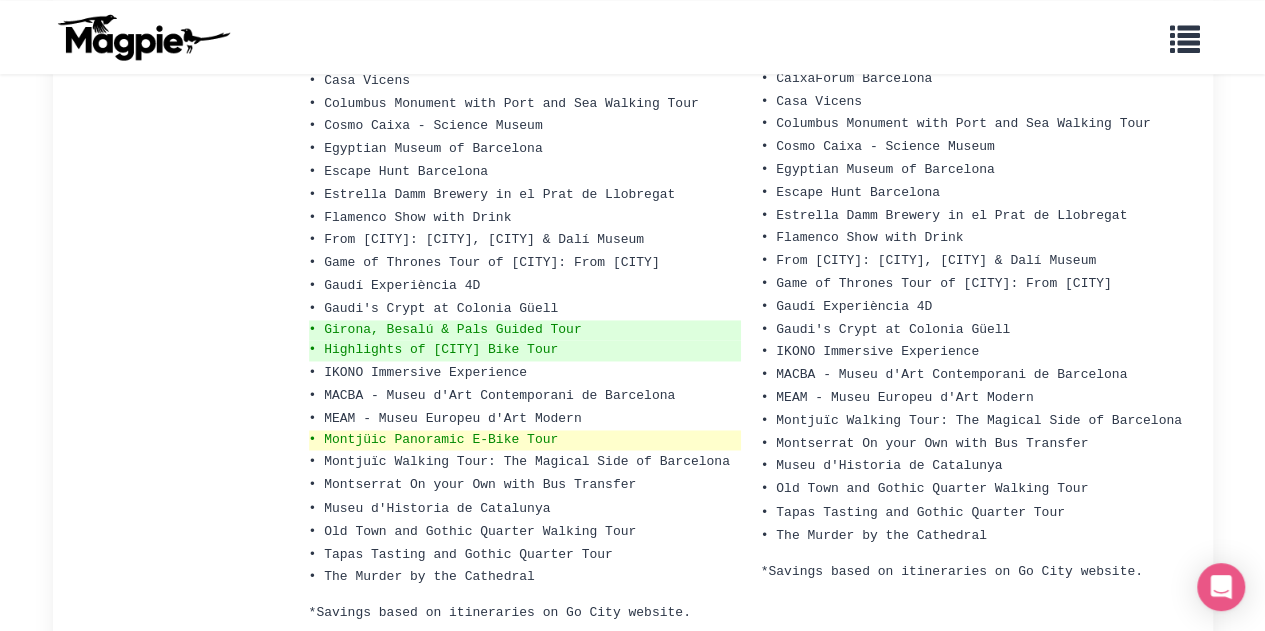 click on "• Montjüic Panoramic E-Bike Tour" at bounding box center (525, 440) 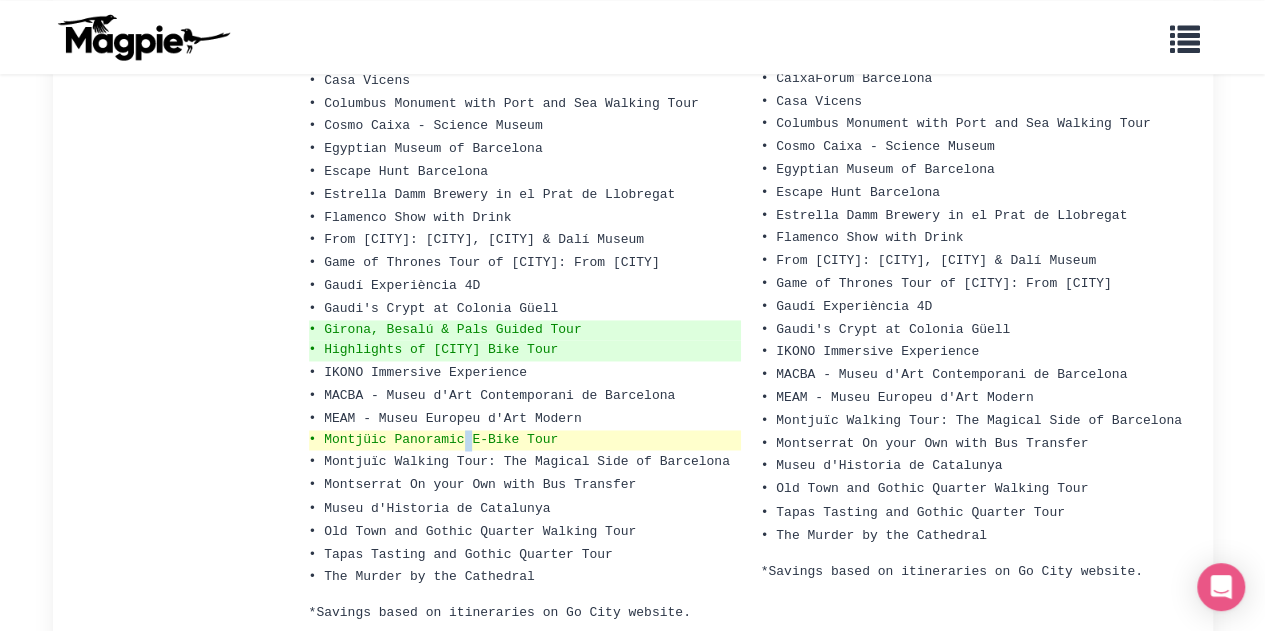 click on "• Montjüic Panoramic E-Bike Tour" at bounding box center [525, 440] 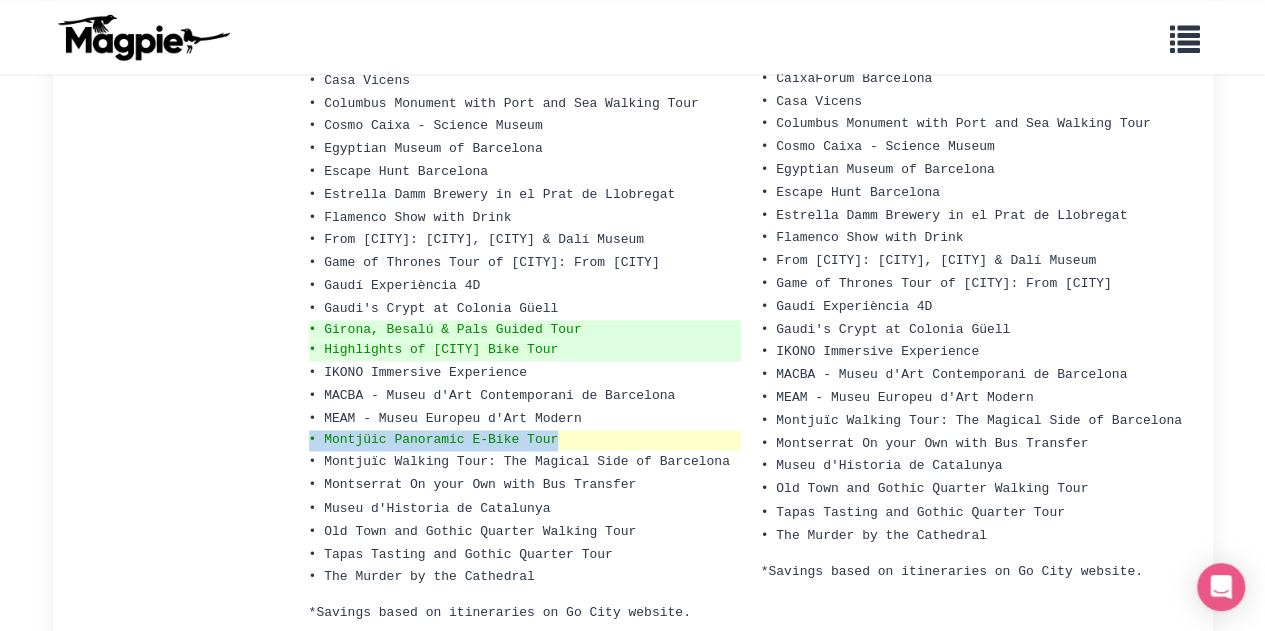 click on "• Montjüic Panoramic E-Bike Tour" at bounding box center (525, 440) 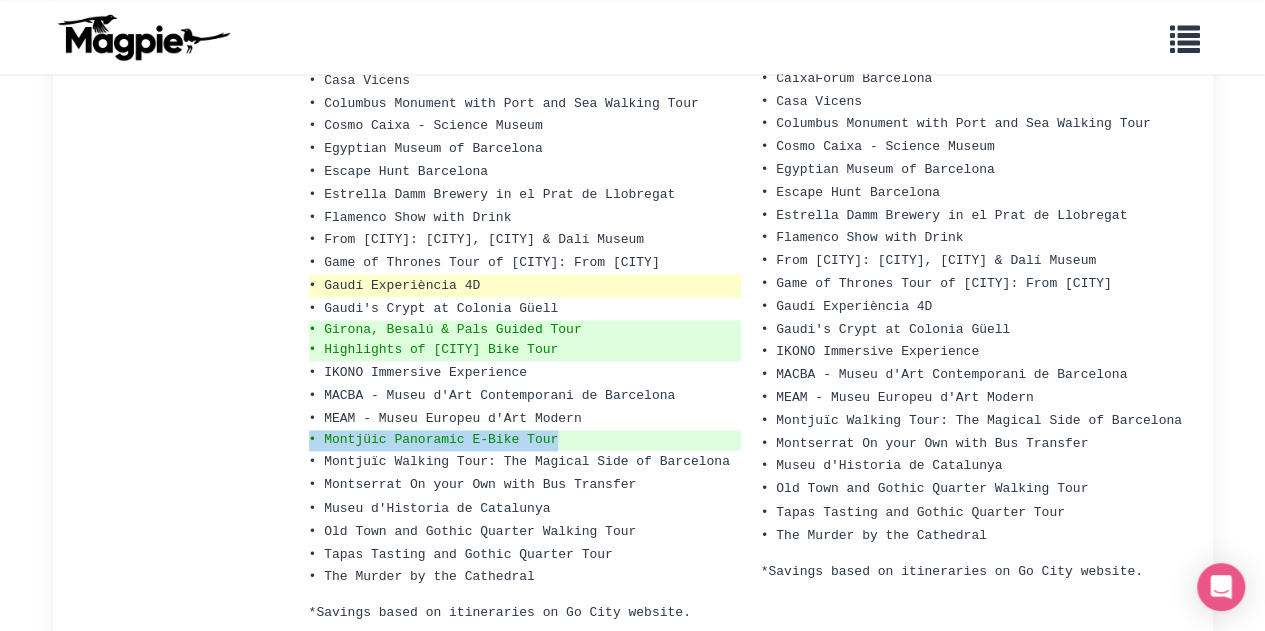 copy on "• Montjüic Panoramic E-Bike Tour" 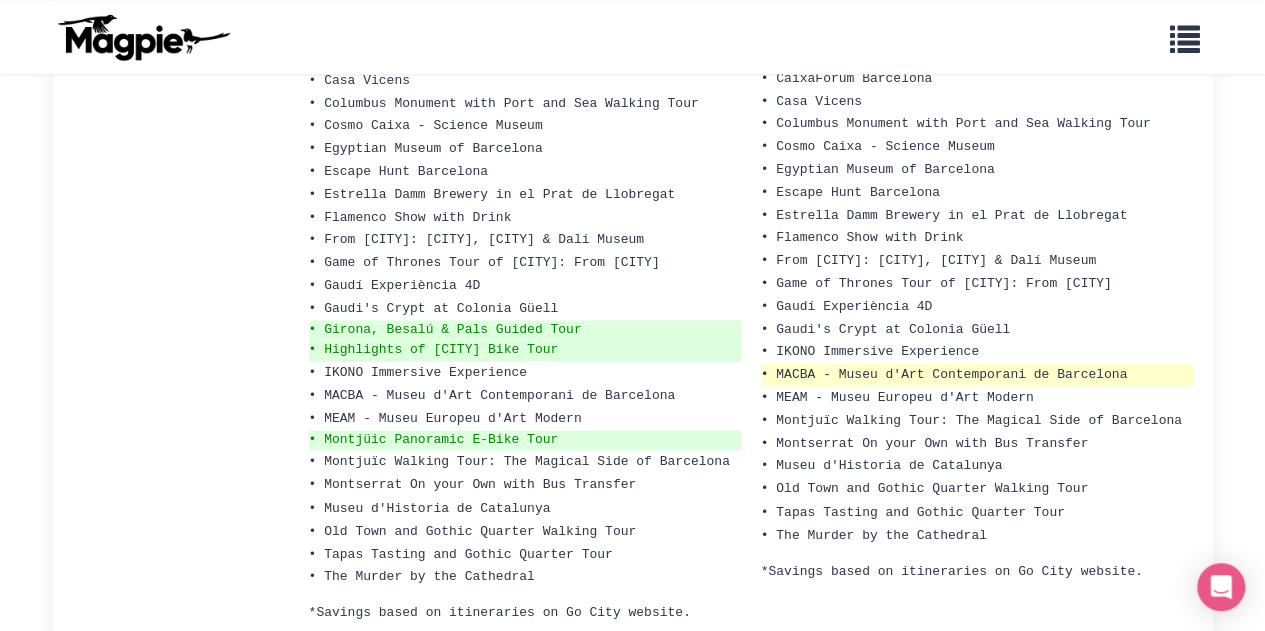 click on "• MEAM - Museu Europeu d'Art Modern" at bounding box center (977, 397) 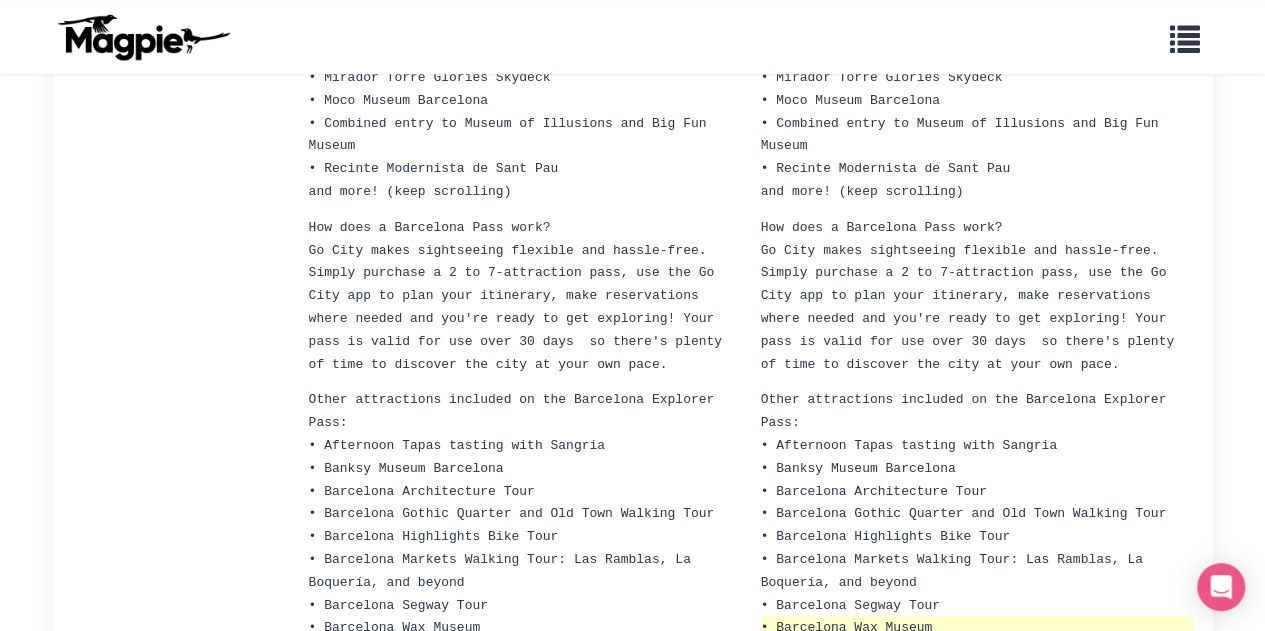 scroll, scrollTop: 1000, scrollLeft: 0, axis: vertical 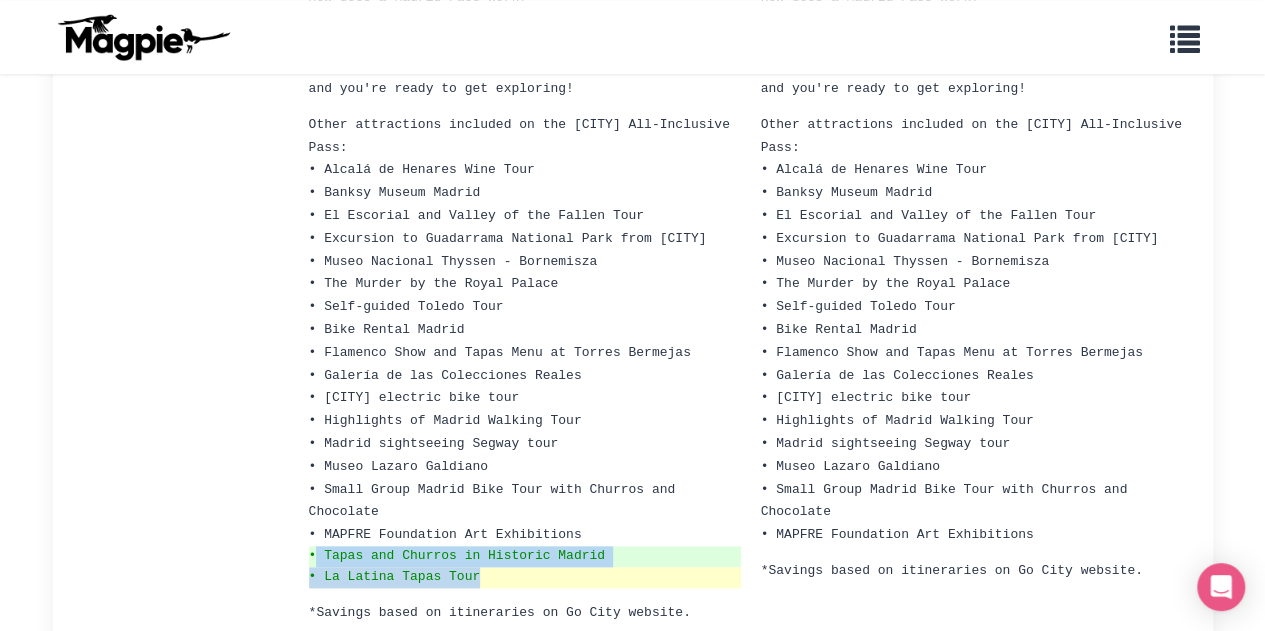 drag, startPoint x: 318, startPoint y: 521, endPoint x: 568, endPoint y: 538, distance: 250.57733 